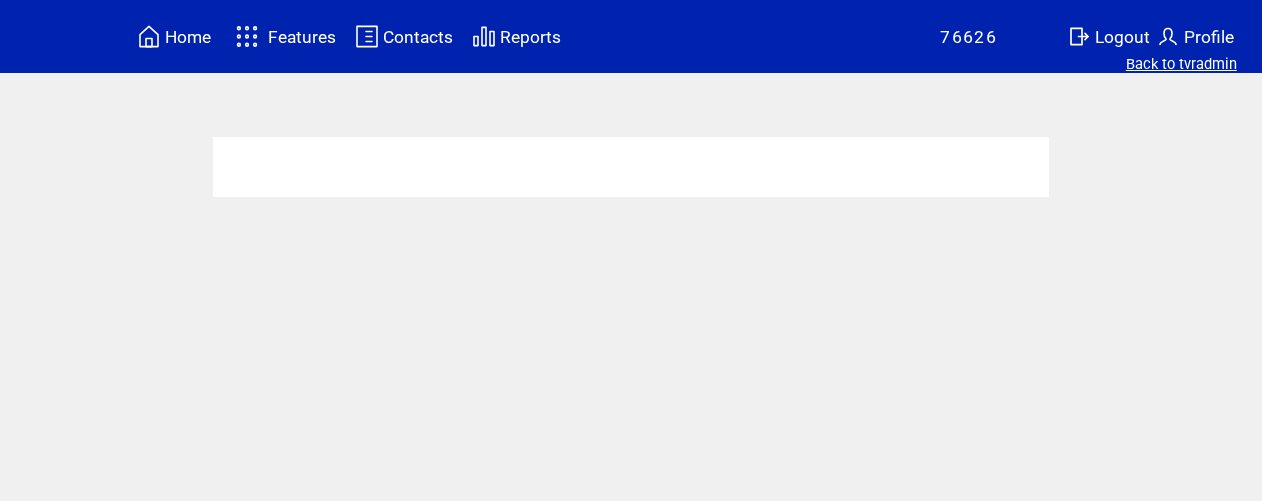 scroll, scrollTop: 0, scrollLeft: 0, axis: both 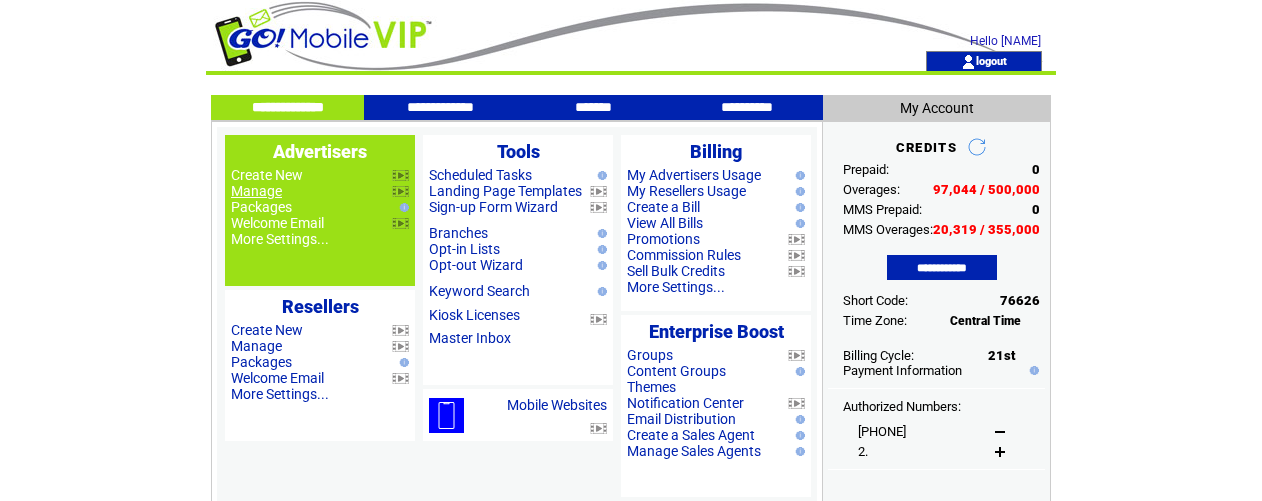 click on "Manage" at bounding box center [256, 191] 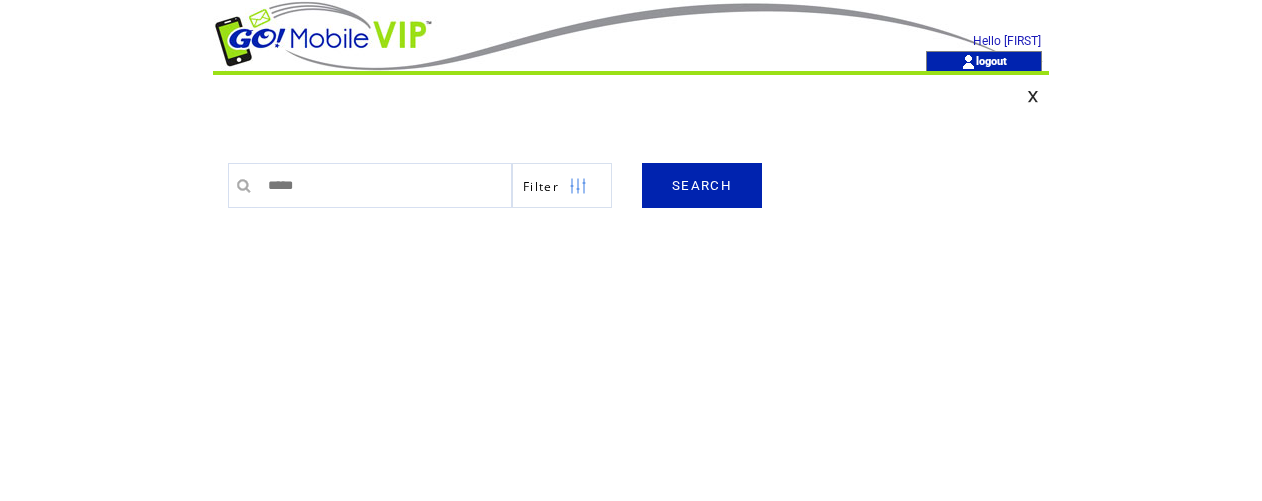 scroll, scrollTop: 0, scrollLeft: 0, axis: both 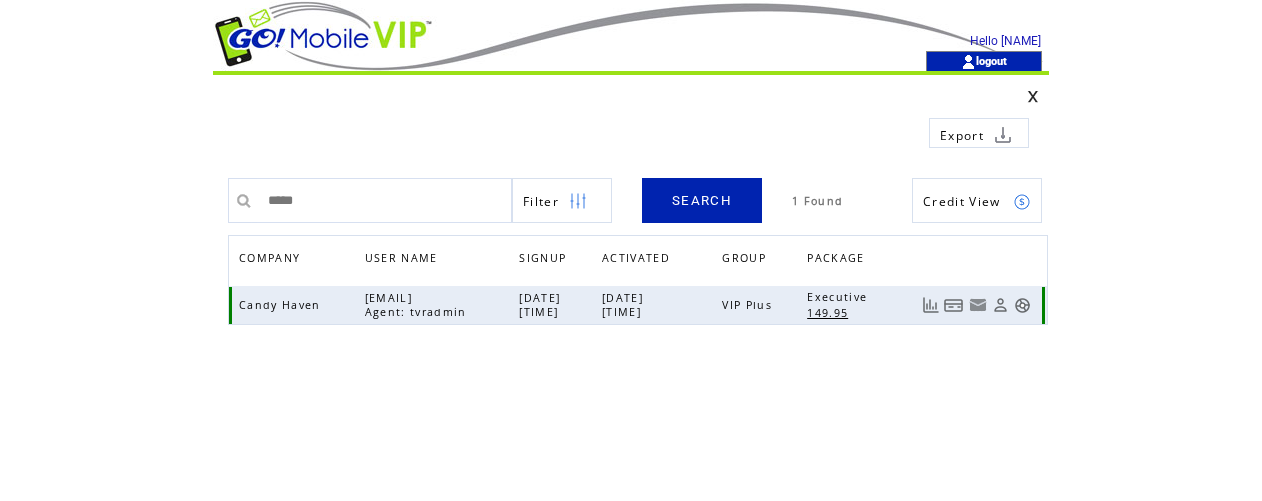 click at bounding box center (1022, 305) 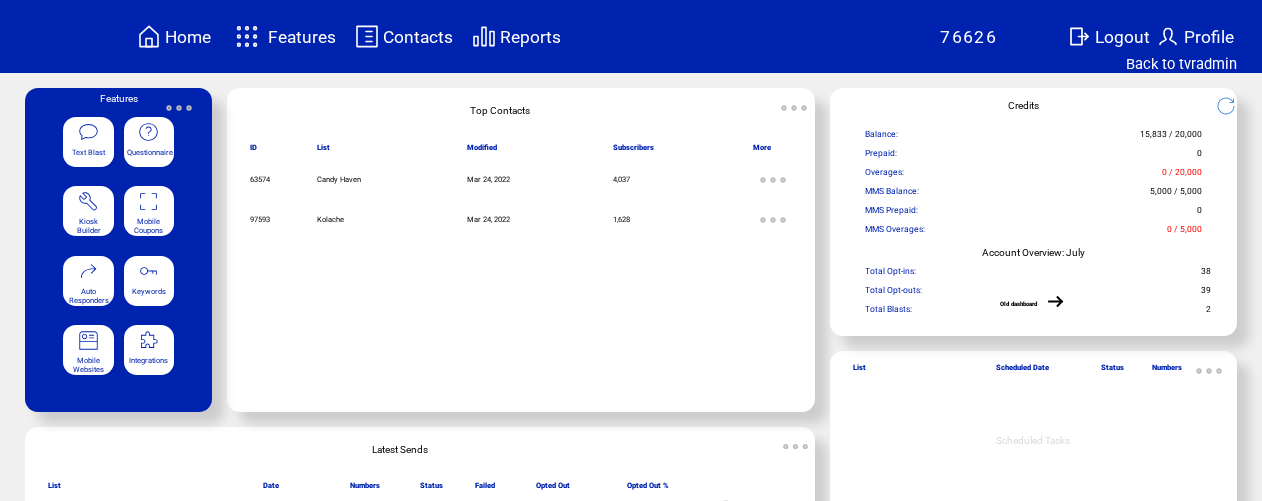 scroll, scrollTop: 0, scrollLeft: 0, axis: both 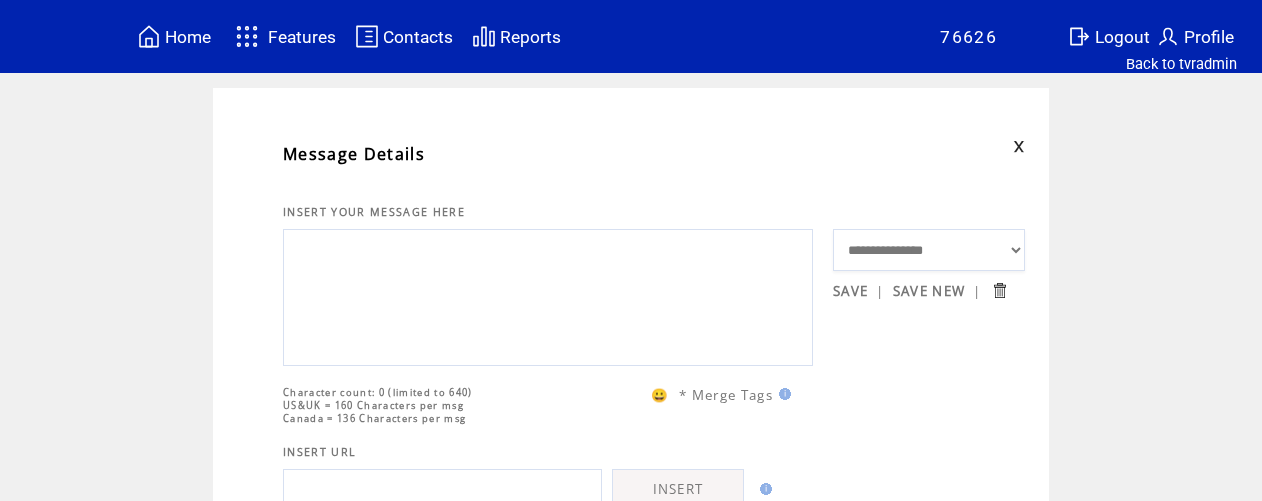 click at bounding box center [548, 295] 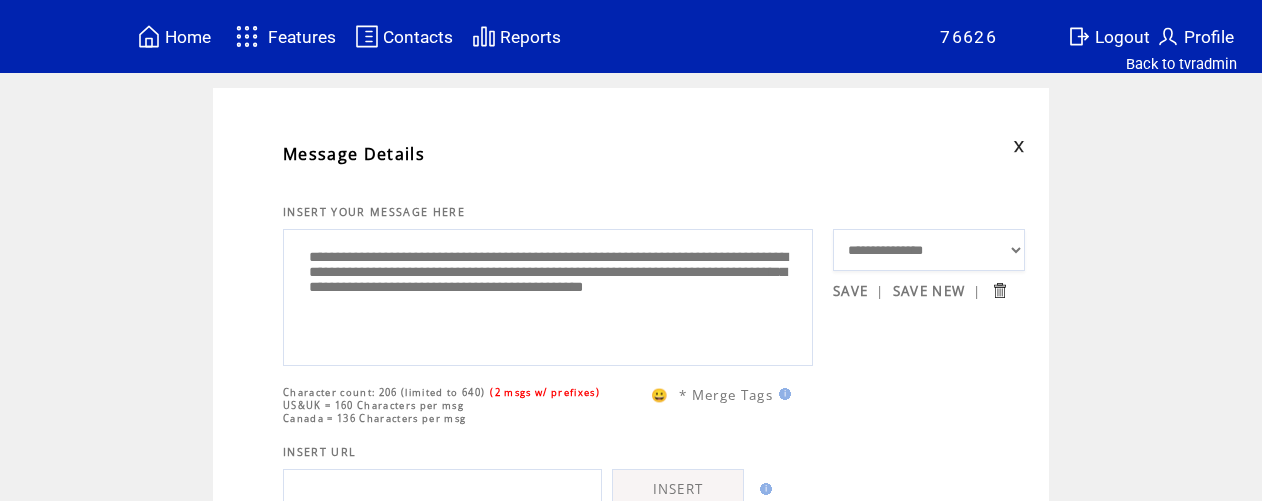 drag, startPoint x: 353, startPoint y: 260, endPoint x: 306, endPoint y: 259, distance: 47.010635 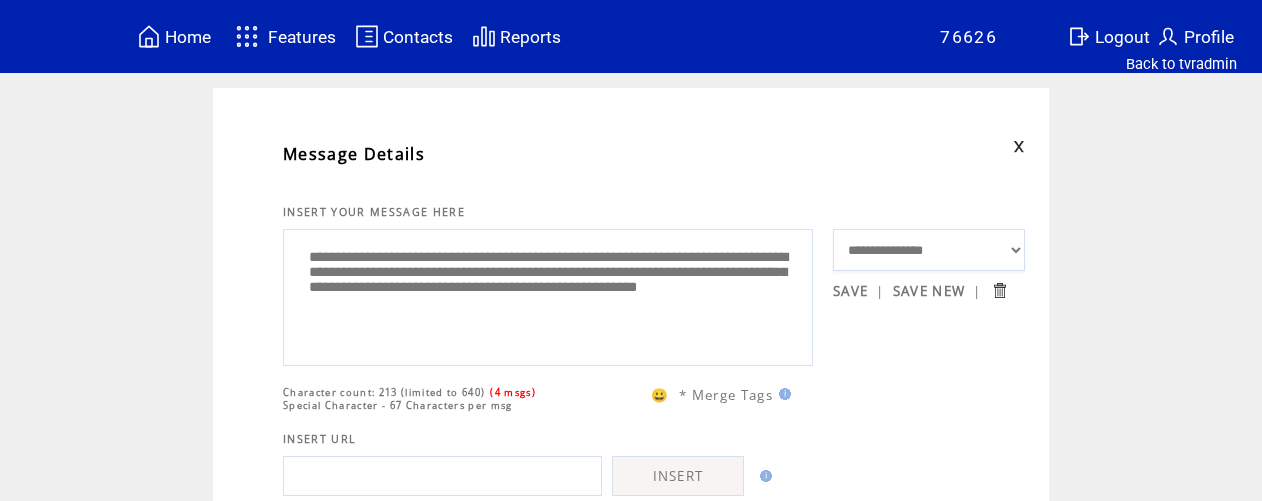 click on "**********" at bounding box center (548, 295) 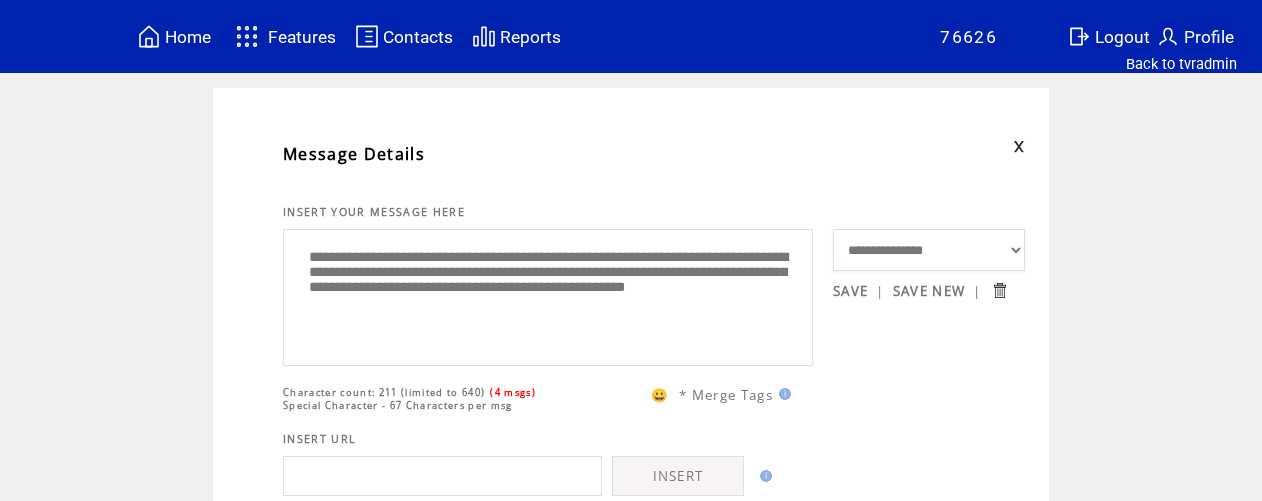 click on "**********" at bounding box center (548, 295) 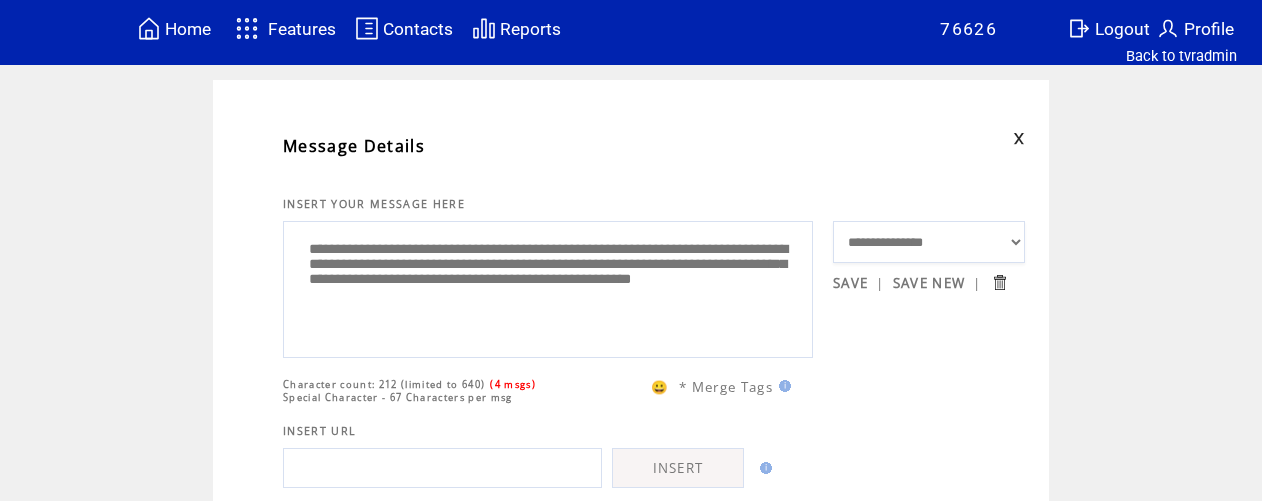 scroll, scrollTop: 9, scrollLeft: 0, axis: vertical 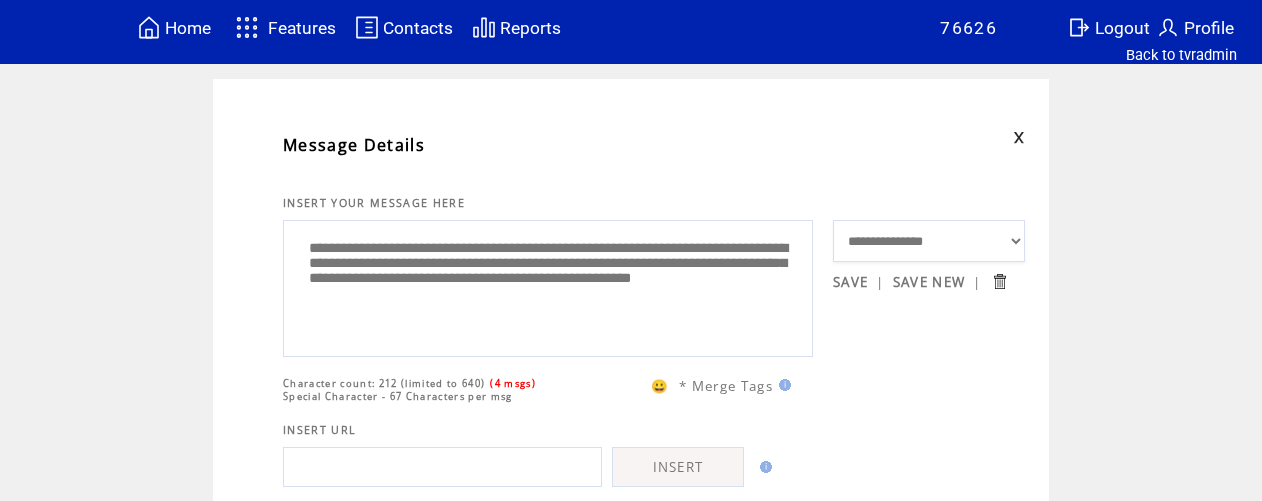 drag, startPoint x: 487, startPoint y: 281, endPoint x: 496, endPoint y: 276, distance: 10.29563 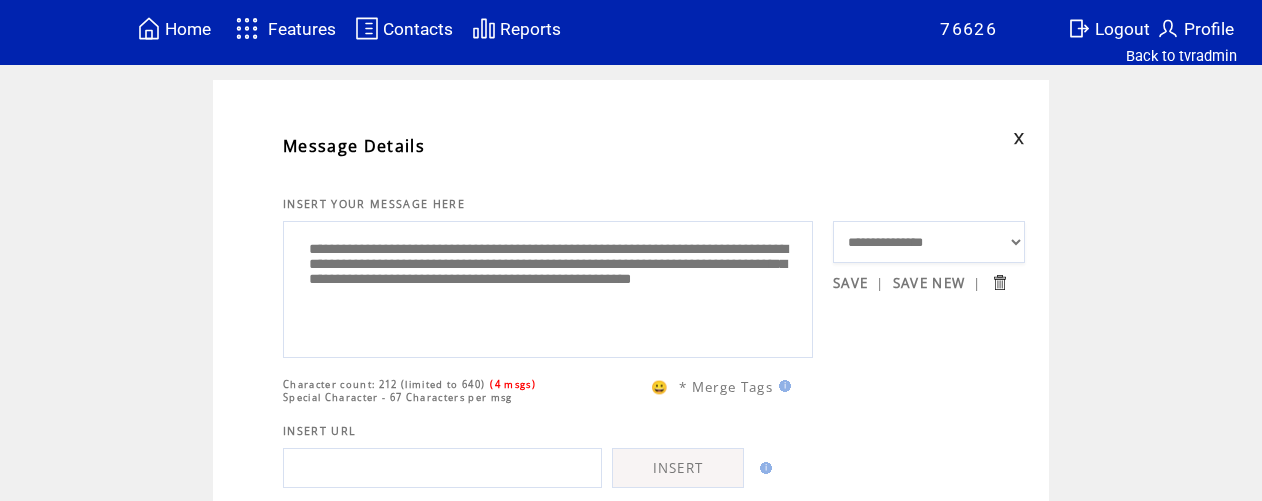 scroll, scrollTop: 7, scrollLeft: 0, axis: vertical 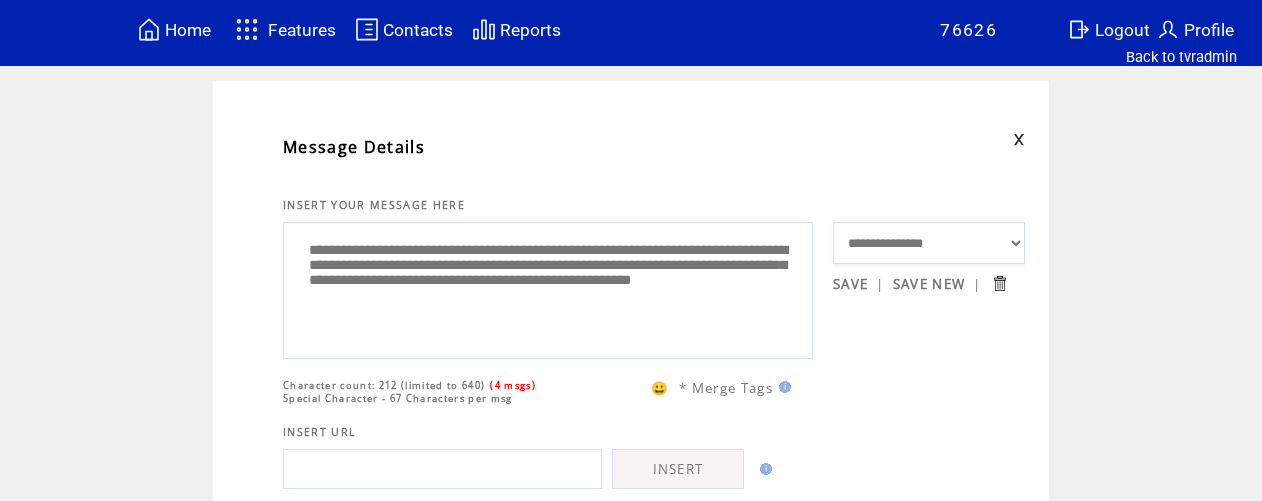 click on "**********" at bounding box center [548, 288] 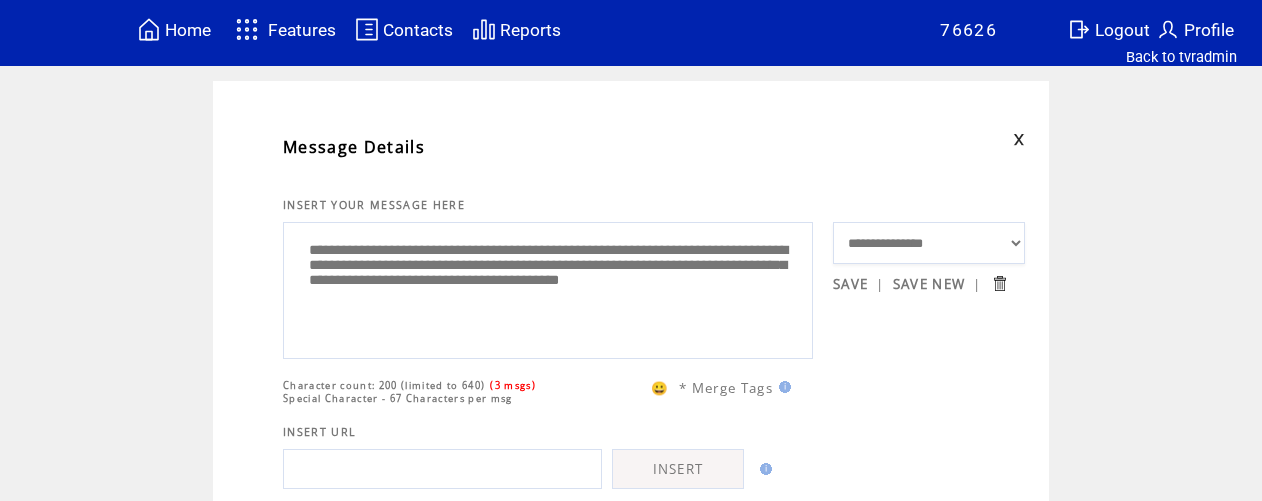 drag, startPoint x: 526, startPoint y: 292, endPoint x: 506, endPoint y: 293, distance: 20.024984 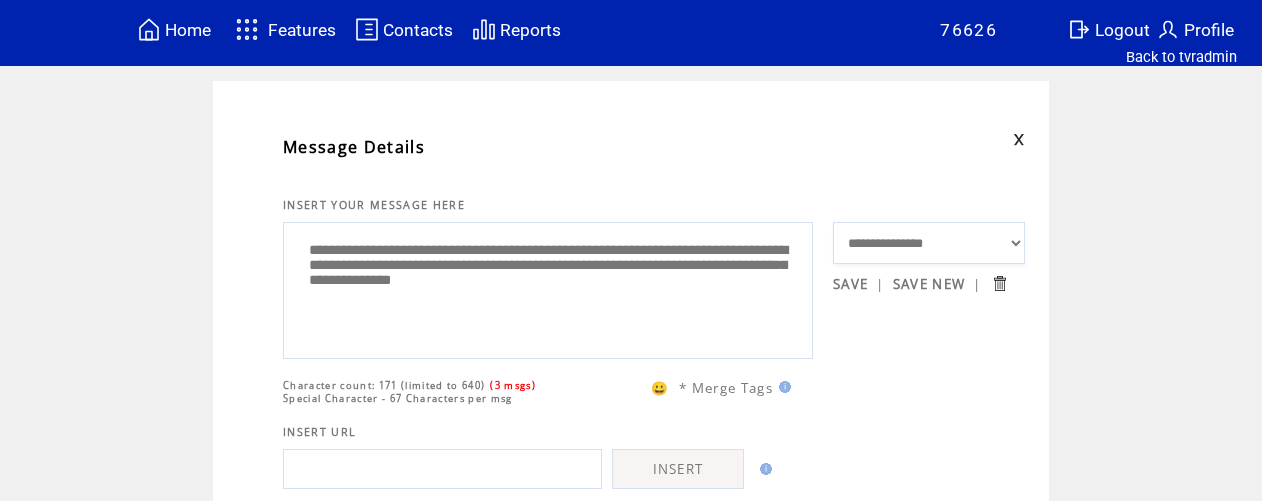 drag, startPoint x: 438, startPoint y: 275, endPoint x: 522, endPoint y: 281, distance: 84.21401 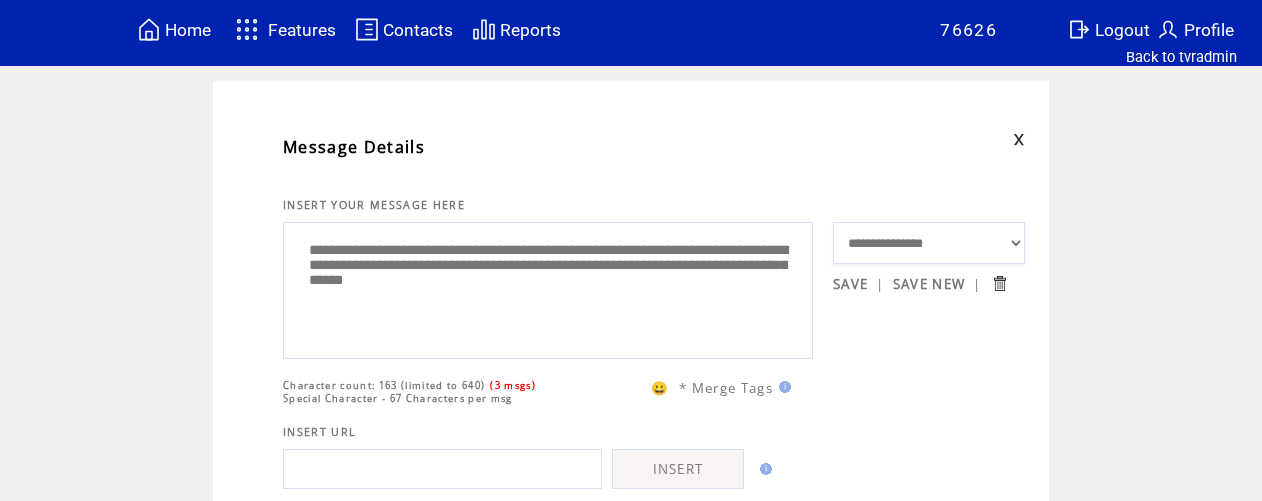 drag, startPoint x: 527, startPoint y: 274, endPoint x: 518, endPoint y: 285, distance: 14.21267 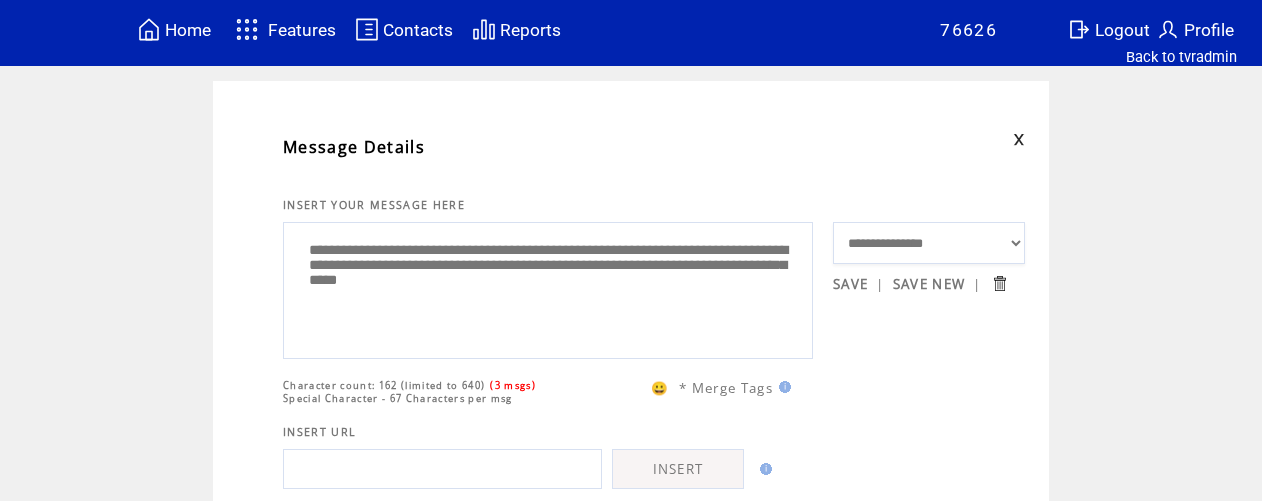 click on "**********" at bounding box center [548, 288] 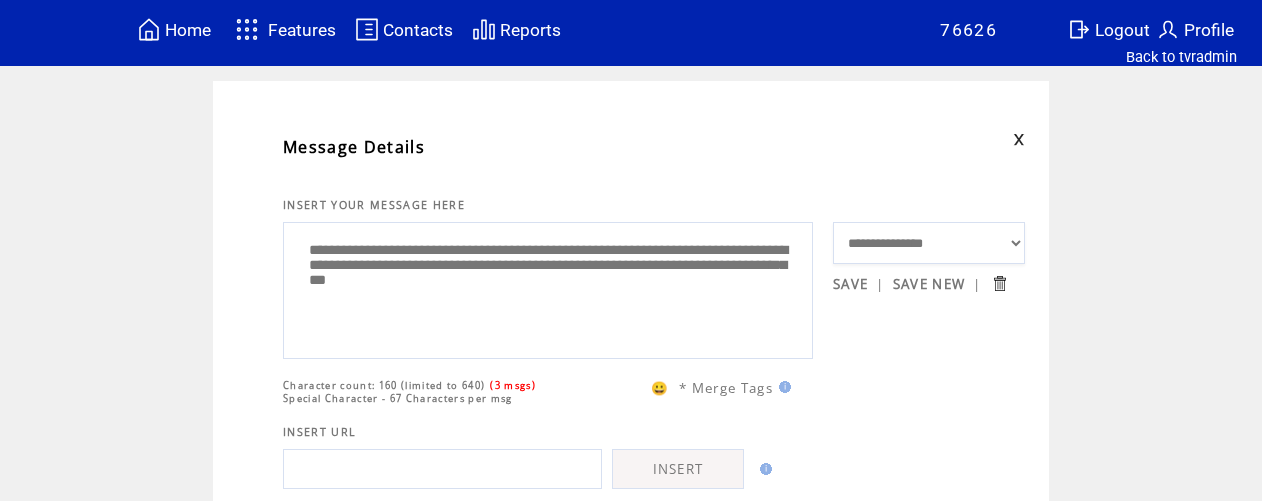 click on "**********" at bounding box center (548, 288) 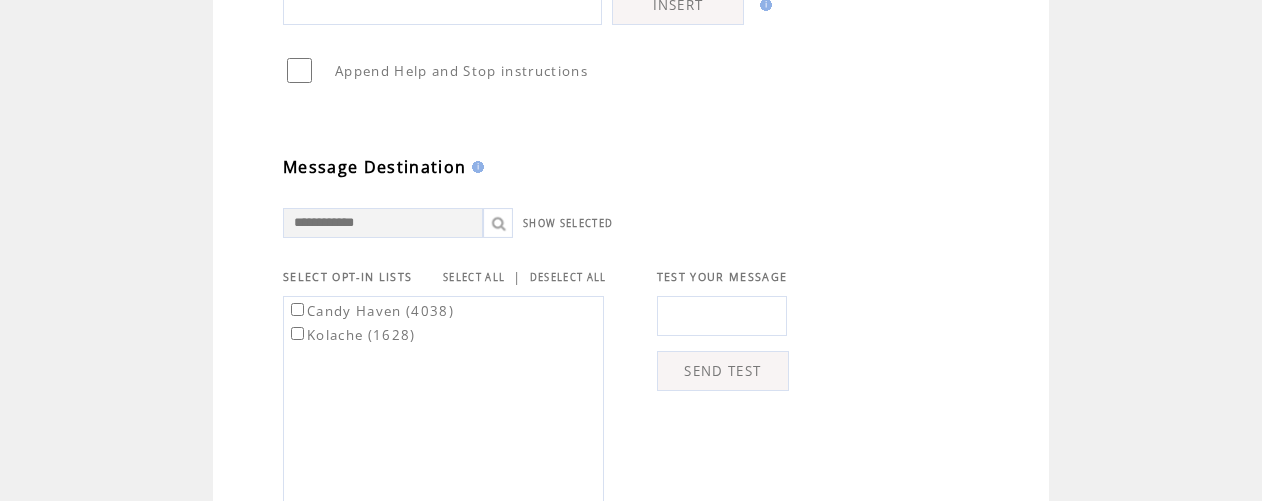scroll, scrollTop: 474, scrollLeft: 0, axis: vertical 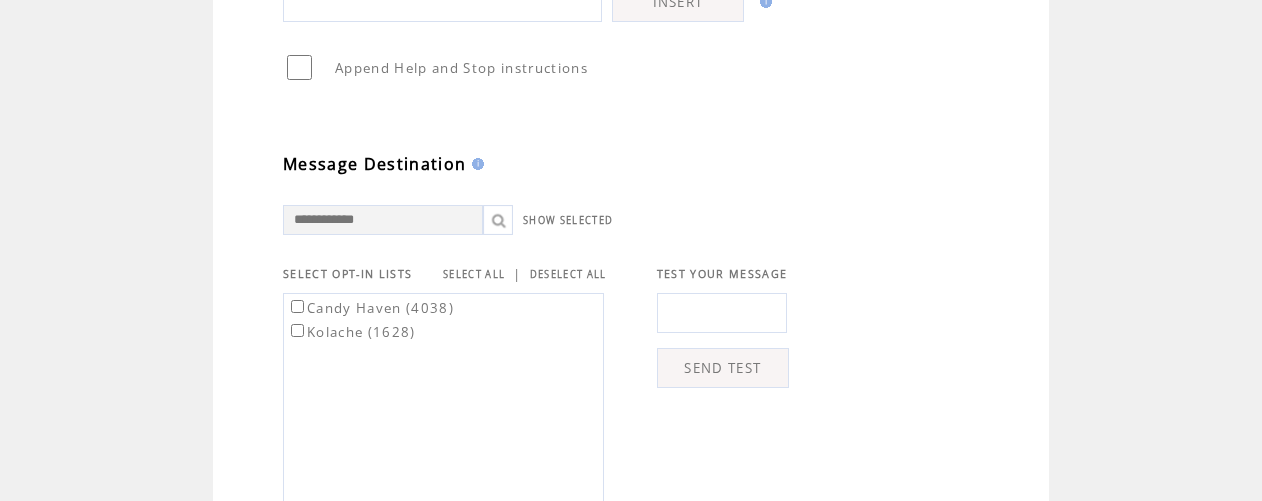 type on "**********" 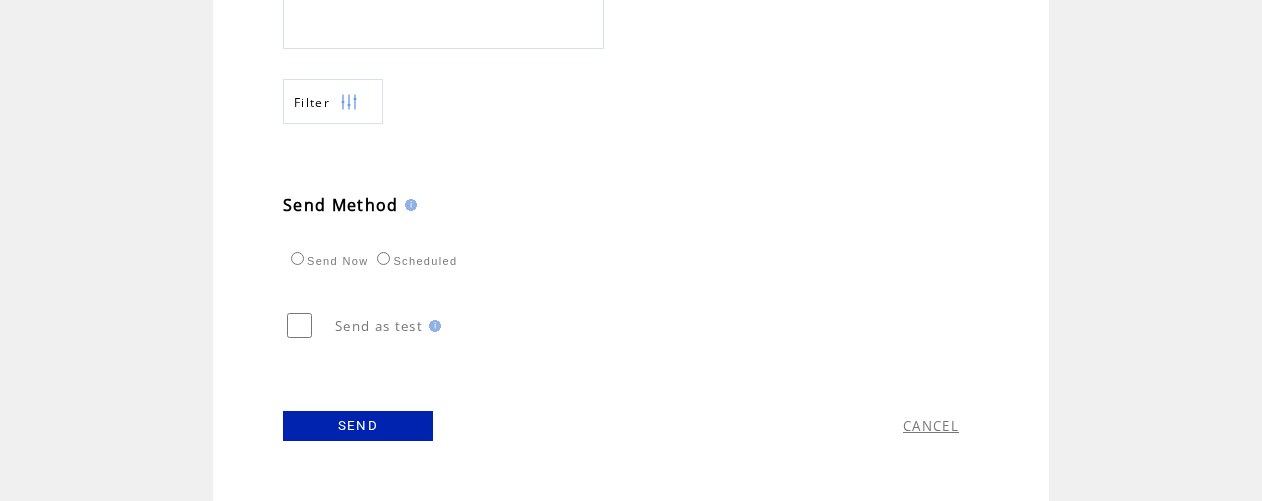 scroll, scrollTop: 970, scrollLeft: 0, axis: vertical 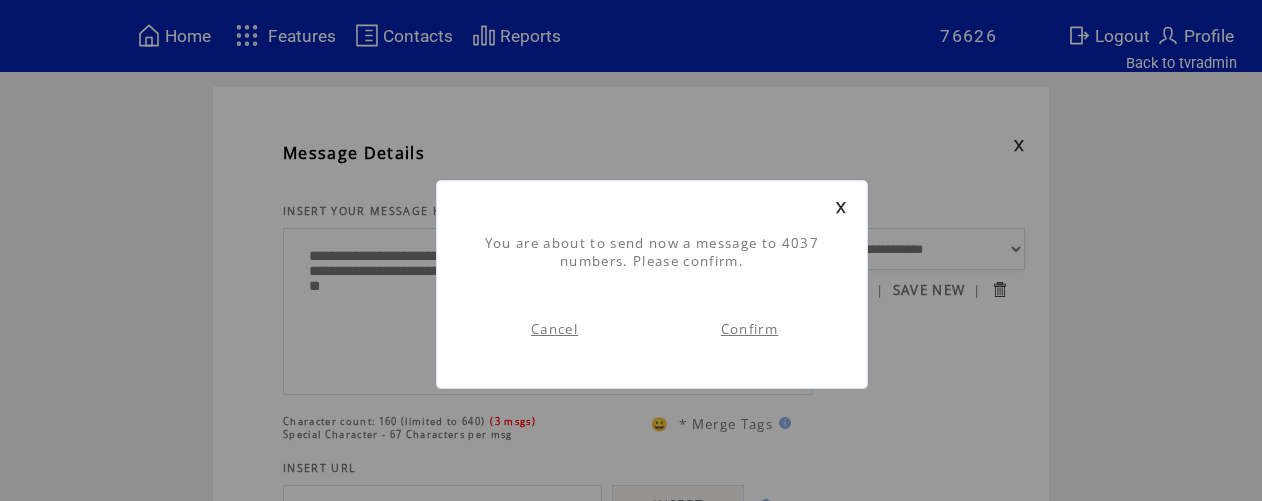 click on "Confirm" at bounding box center [749, 329] 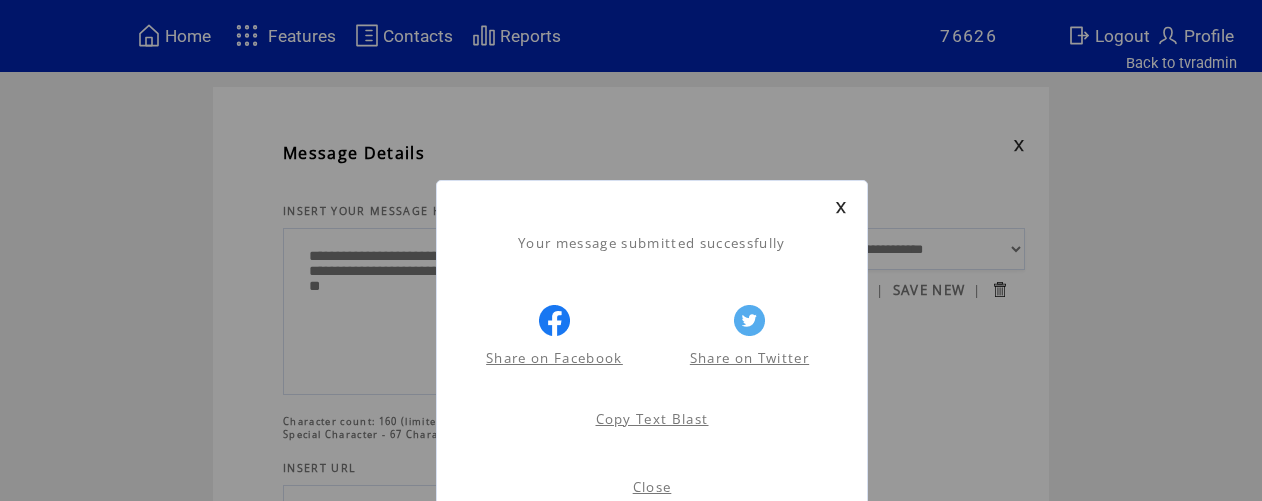 scroll, scrollTop: 1, scrollLeft: 0, axis: vertical 